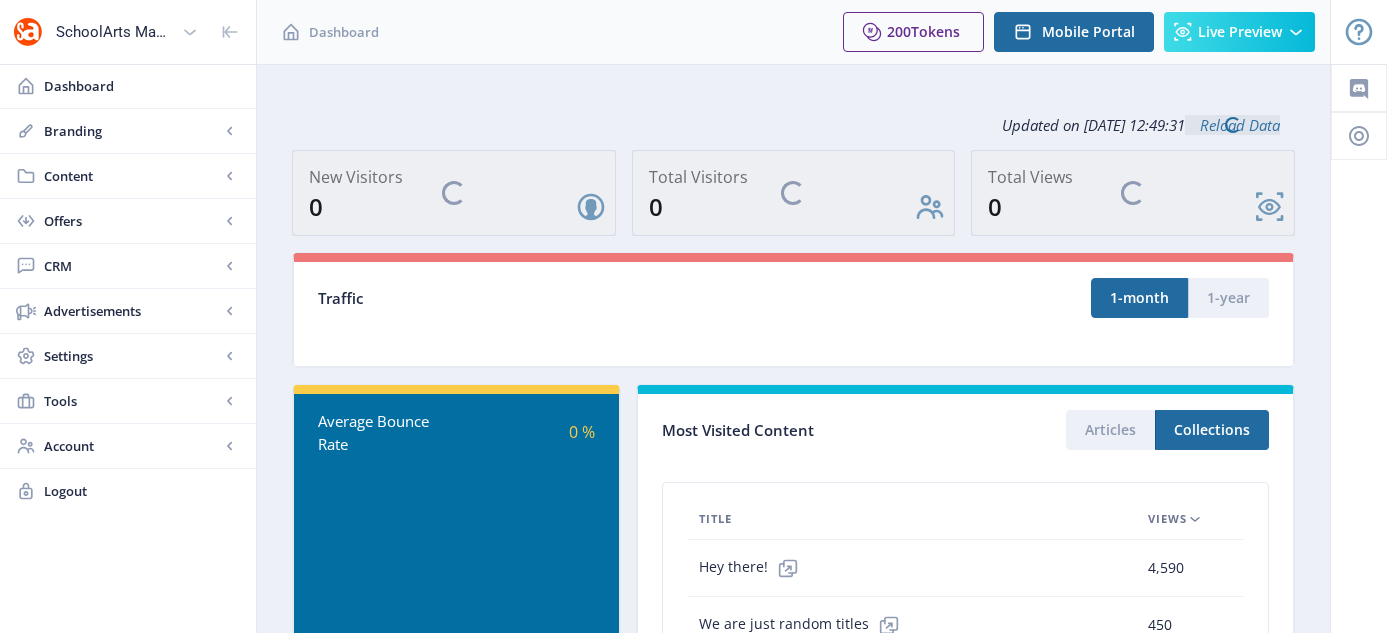 scroll, scrollTop: 0, scrollLeft: 0, axis: both 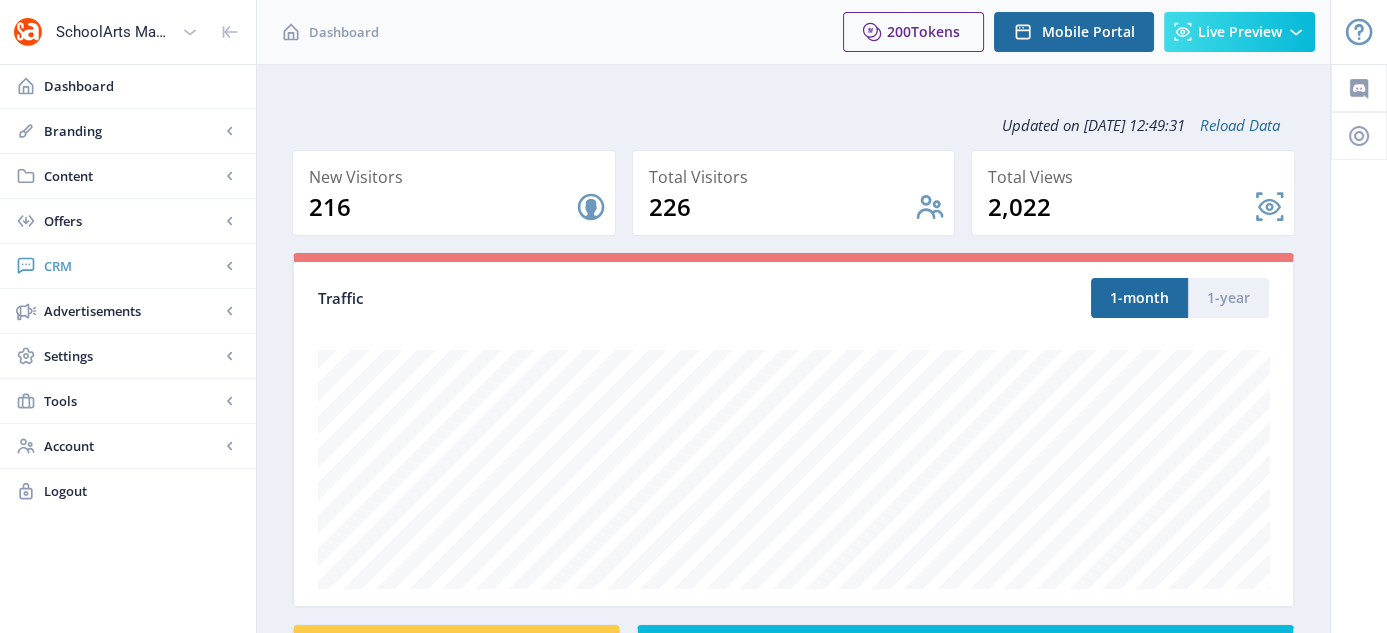 click on "CRM" at bounding box center (132, 266) 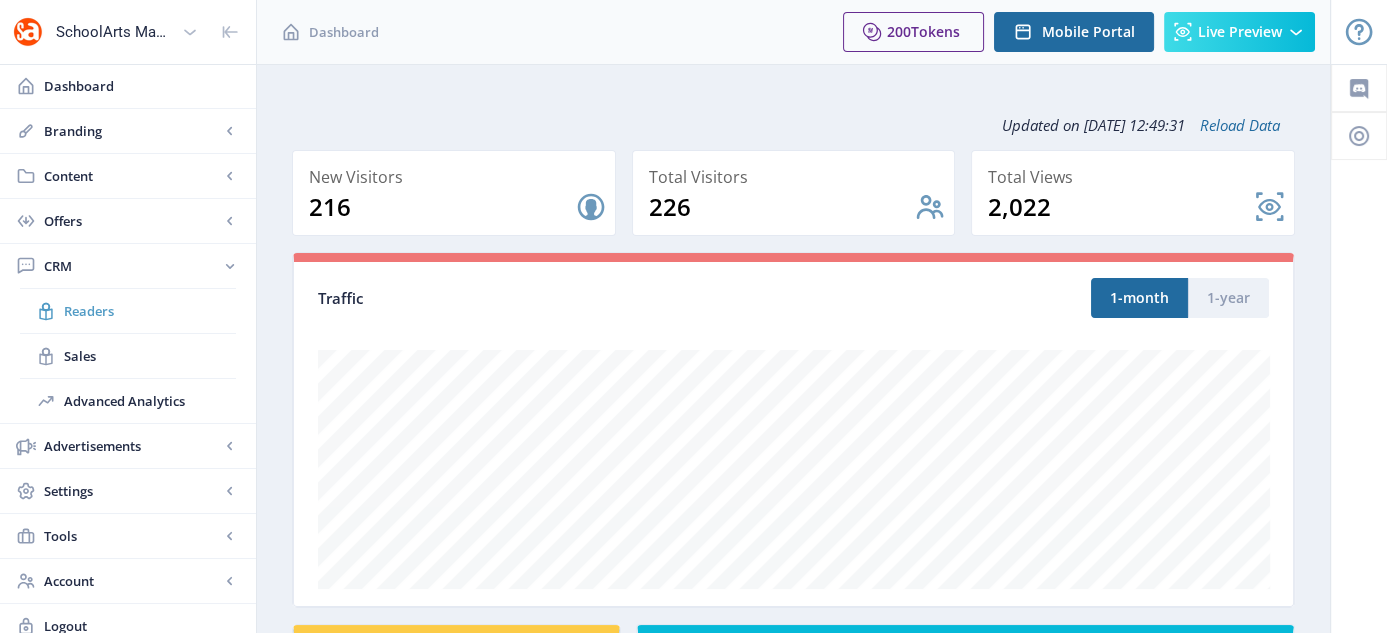 click on "Readers" at bounding box center [150, 311] 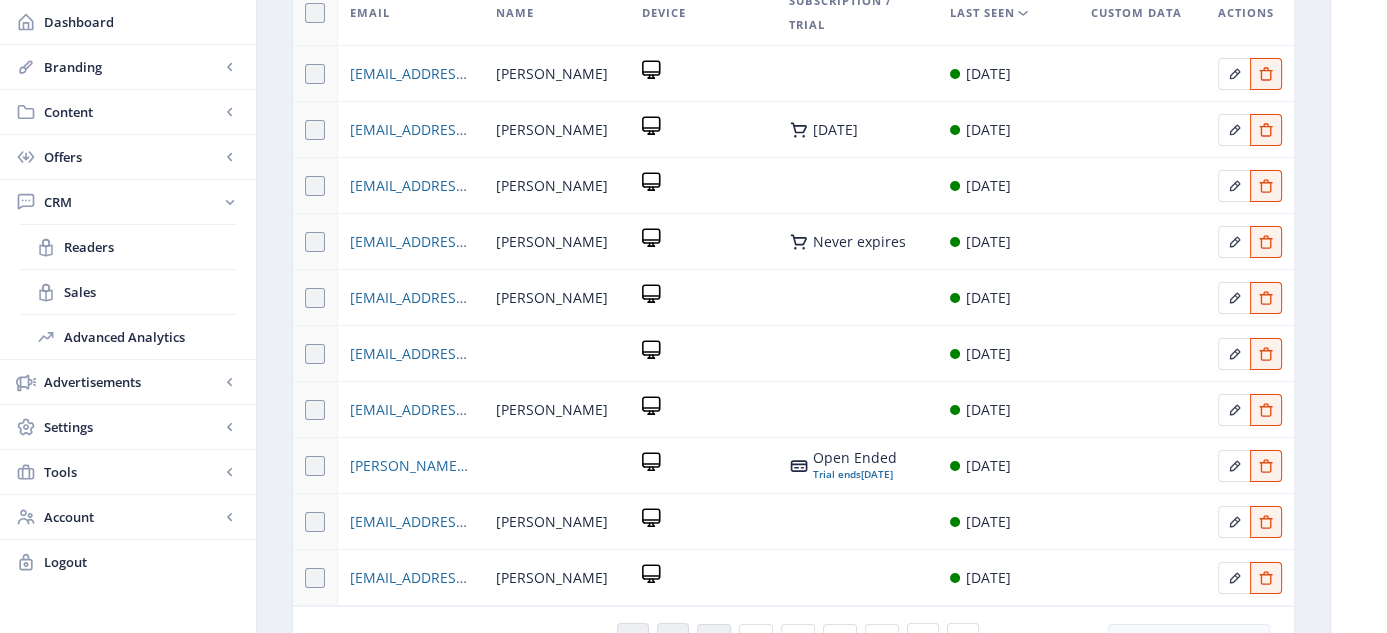 scroll, scrollTop: 418, scrollLeft: 0, axis: vertical 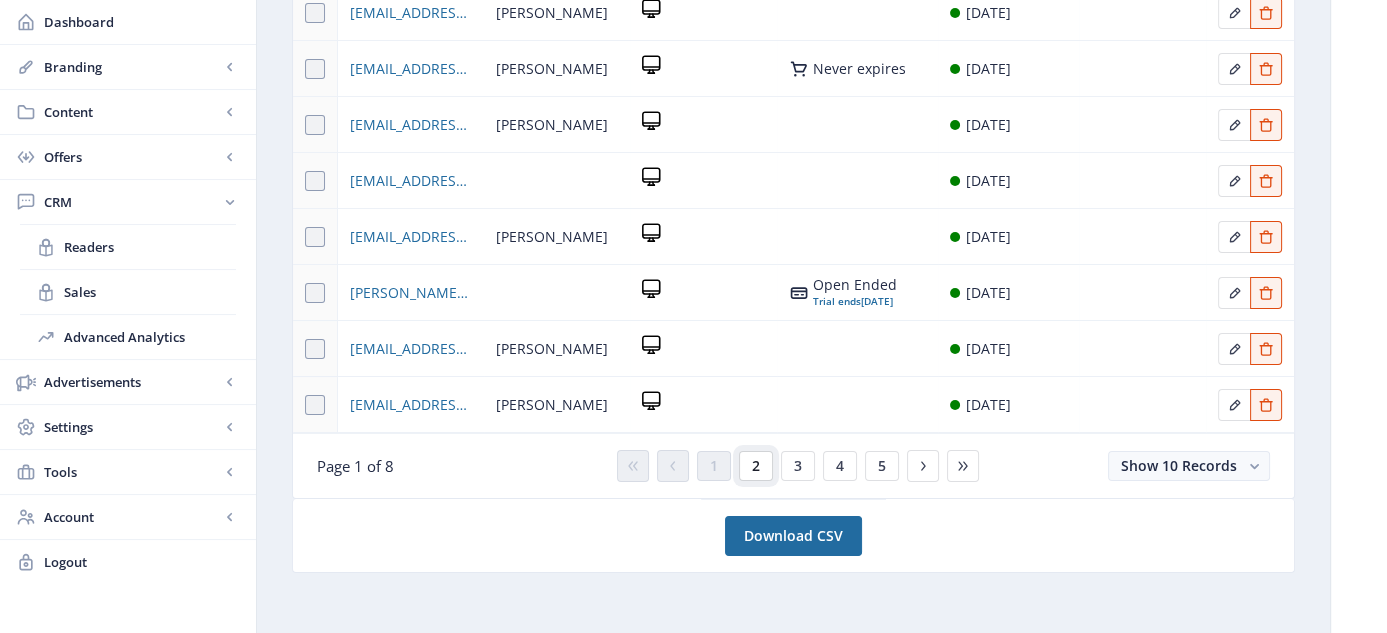 click on "2" 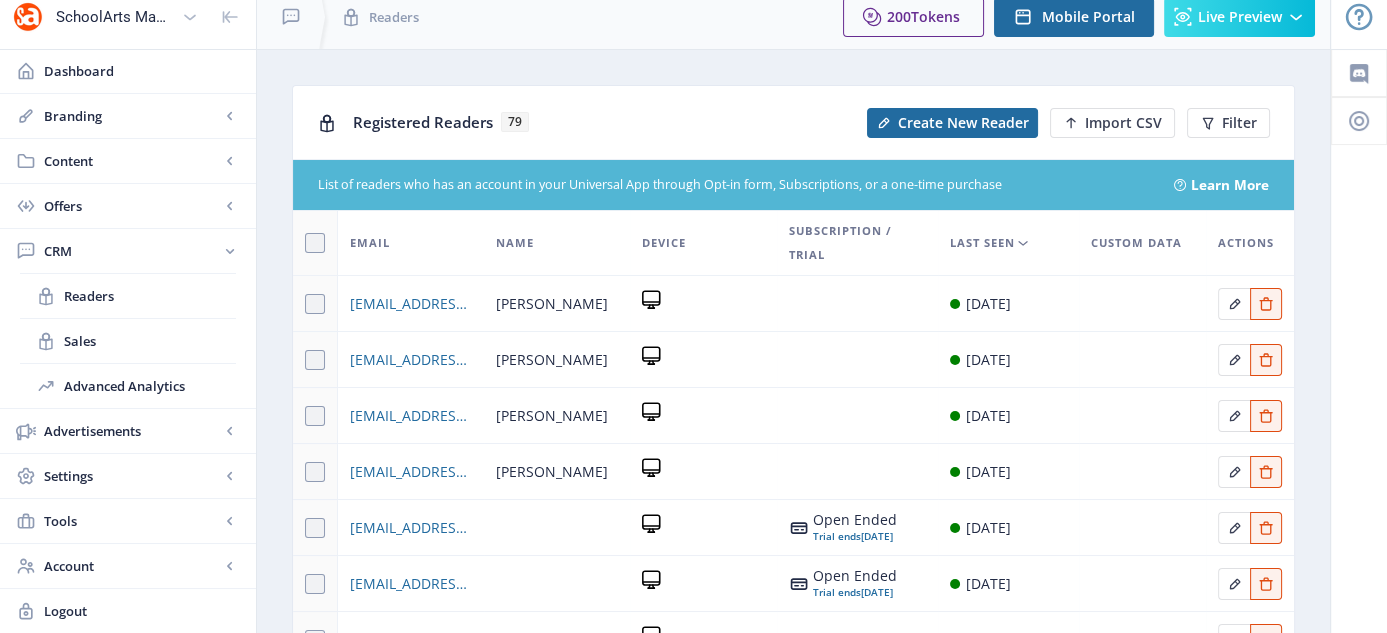 scroll, scrollTop: 10, scrollLeft: 0, axis: vertical 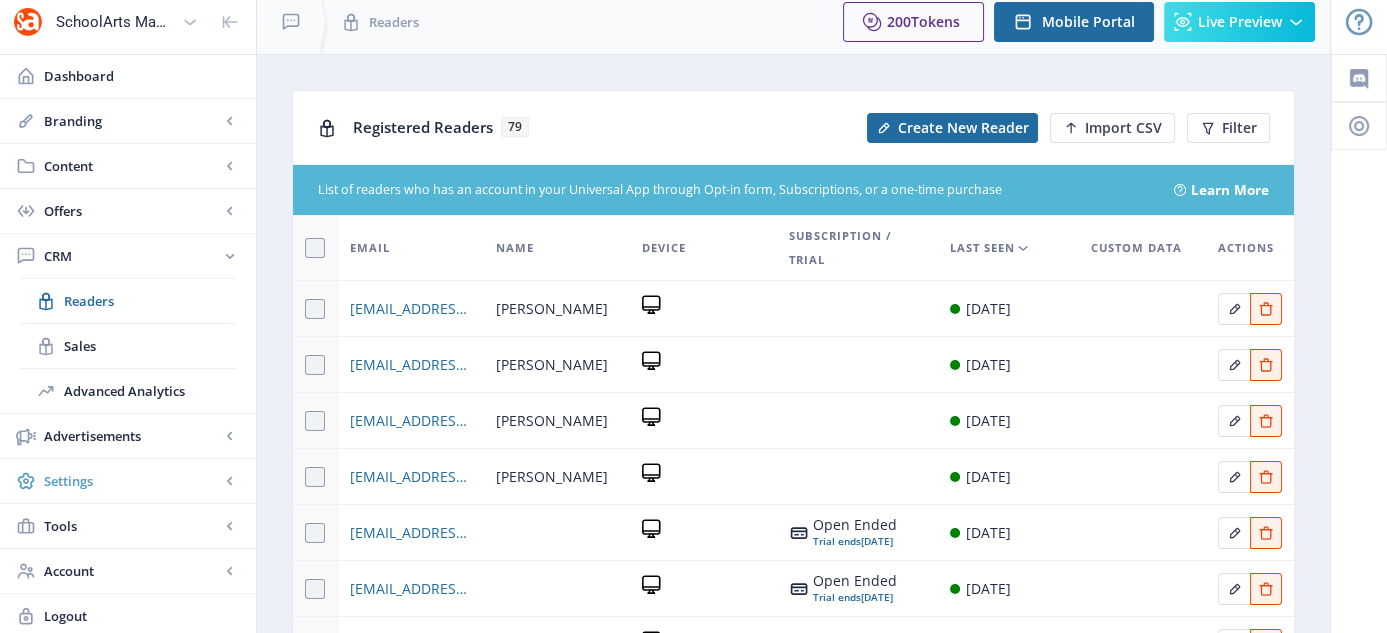 click on "Settings" at bounding box center (132, 481) 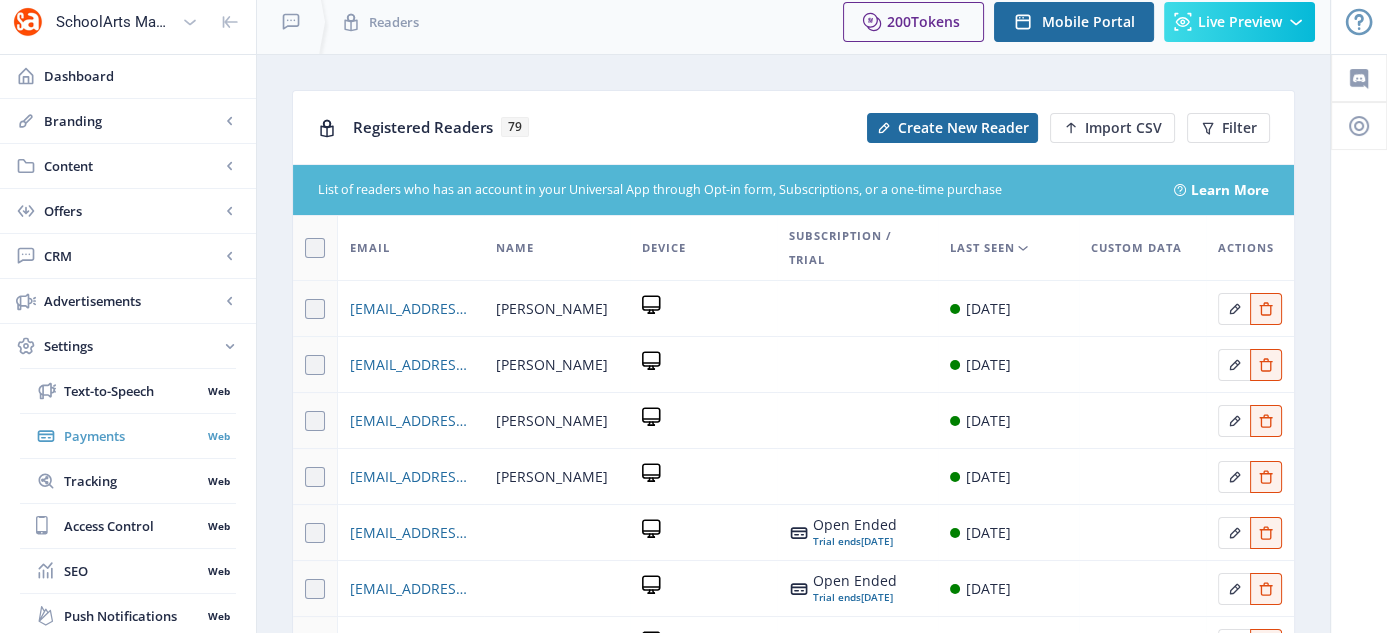 click on "Payments" at bounding box center [132, 436] 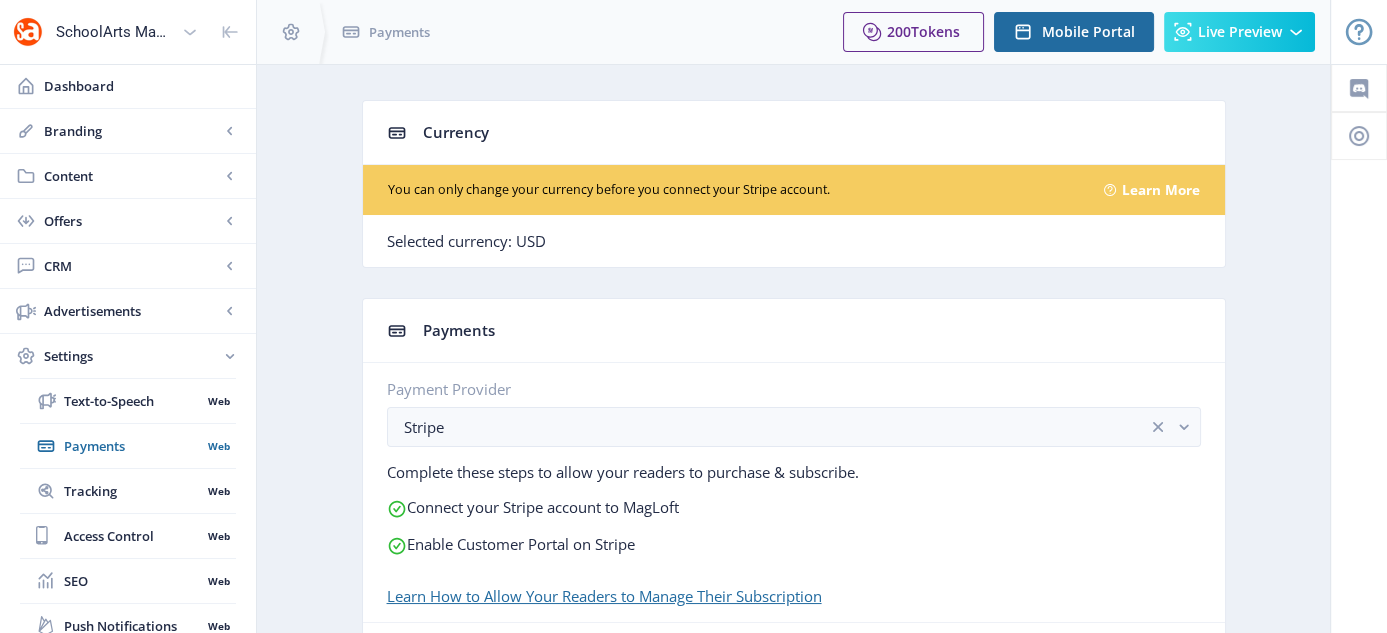 scroll, scrollTop: 279, scrollLeft: 0, axis: vertical 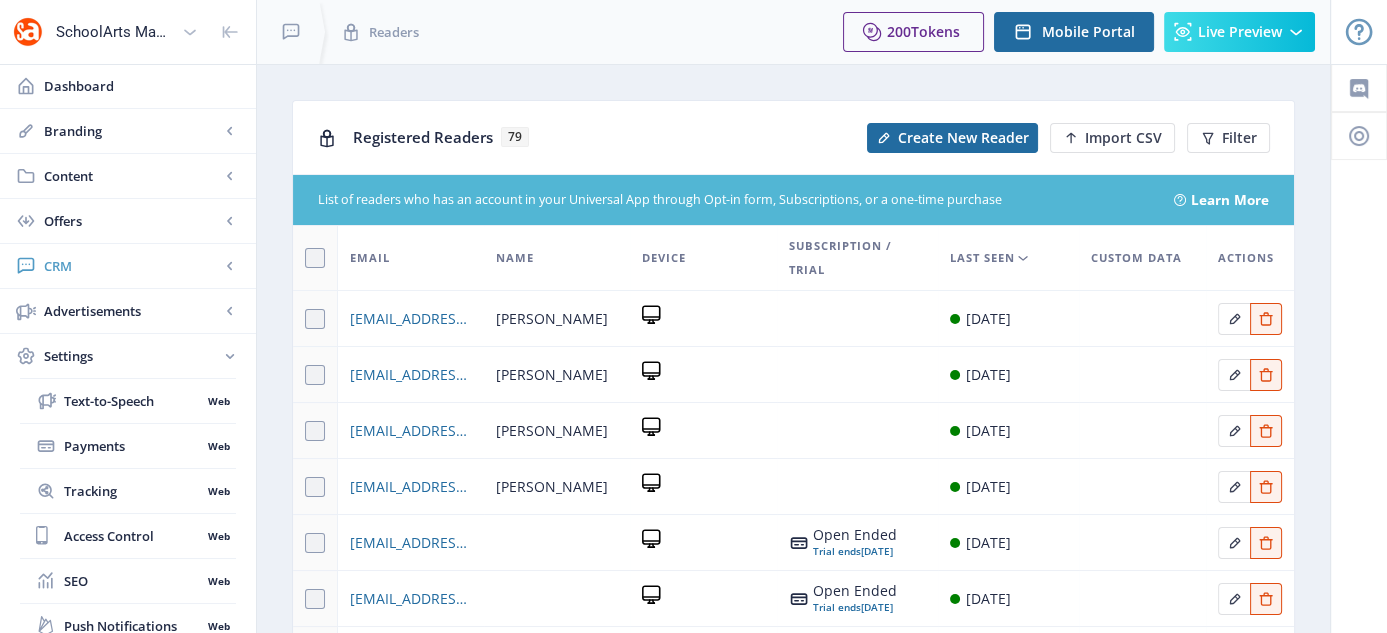 click on "CRM" at bounding box center (132, 266) 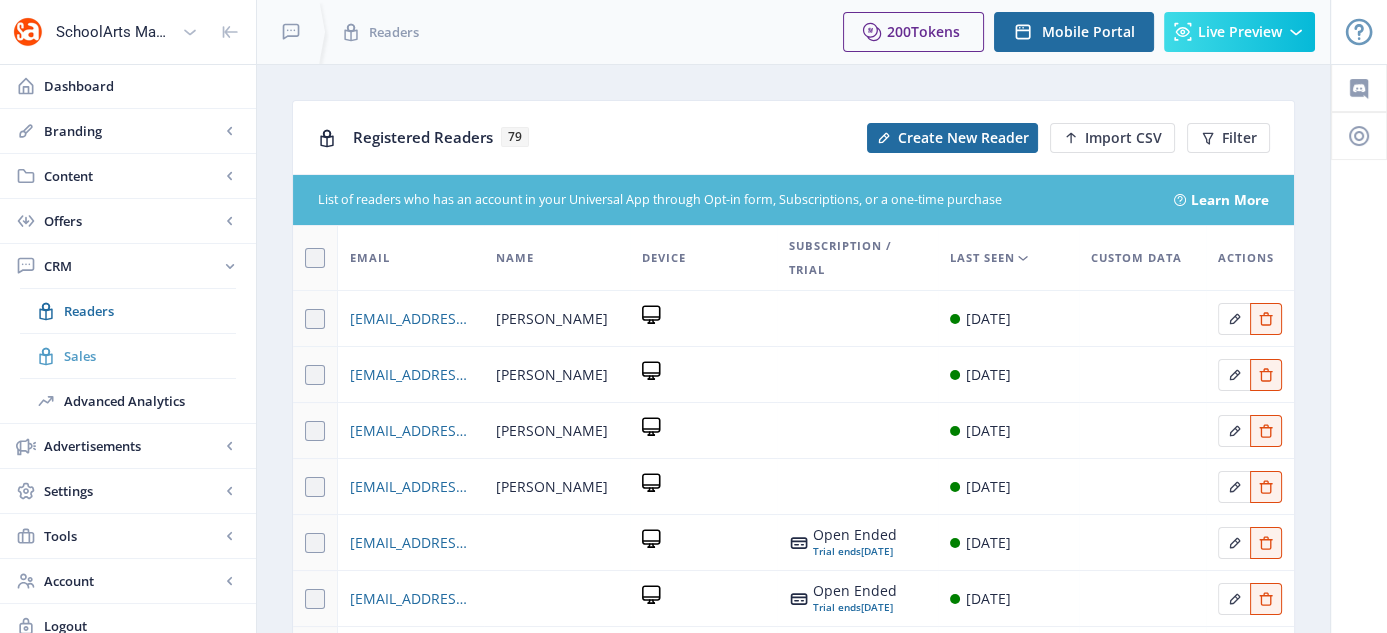 click on "Sales" at bounding box center (150, 356) 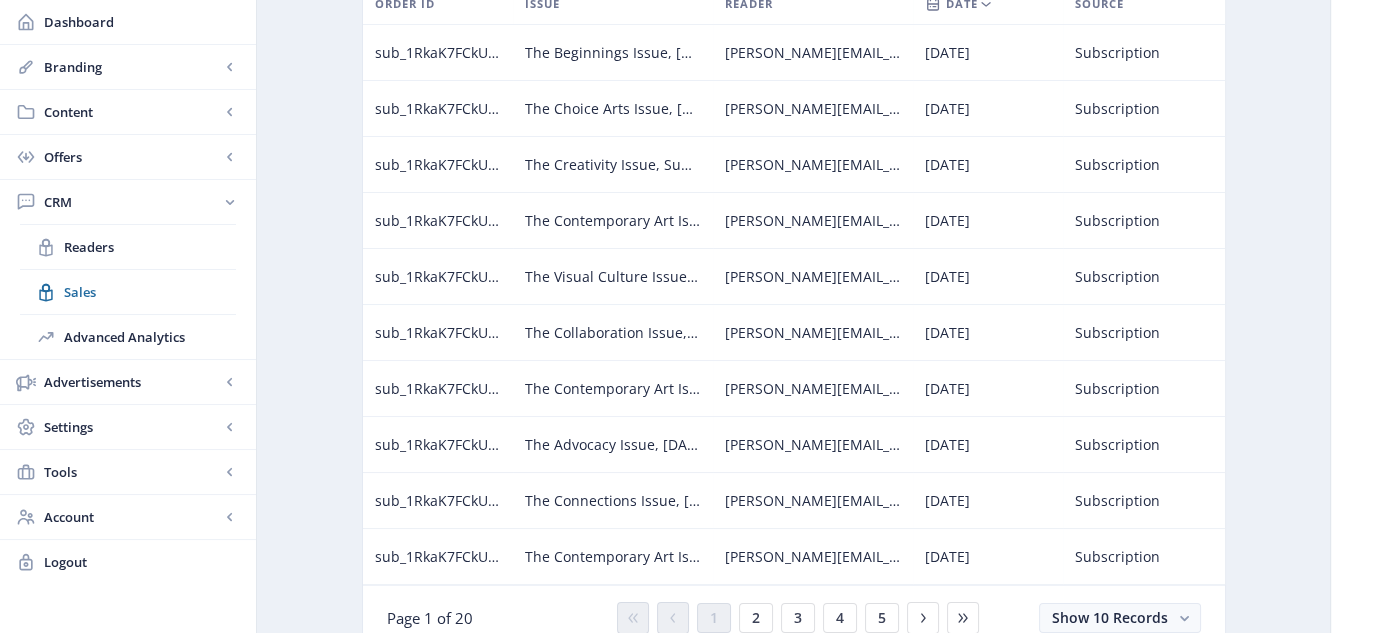scroll, scrollTop: 317, scrollLeft: 0, axis: vertical 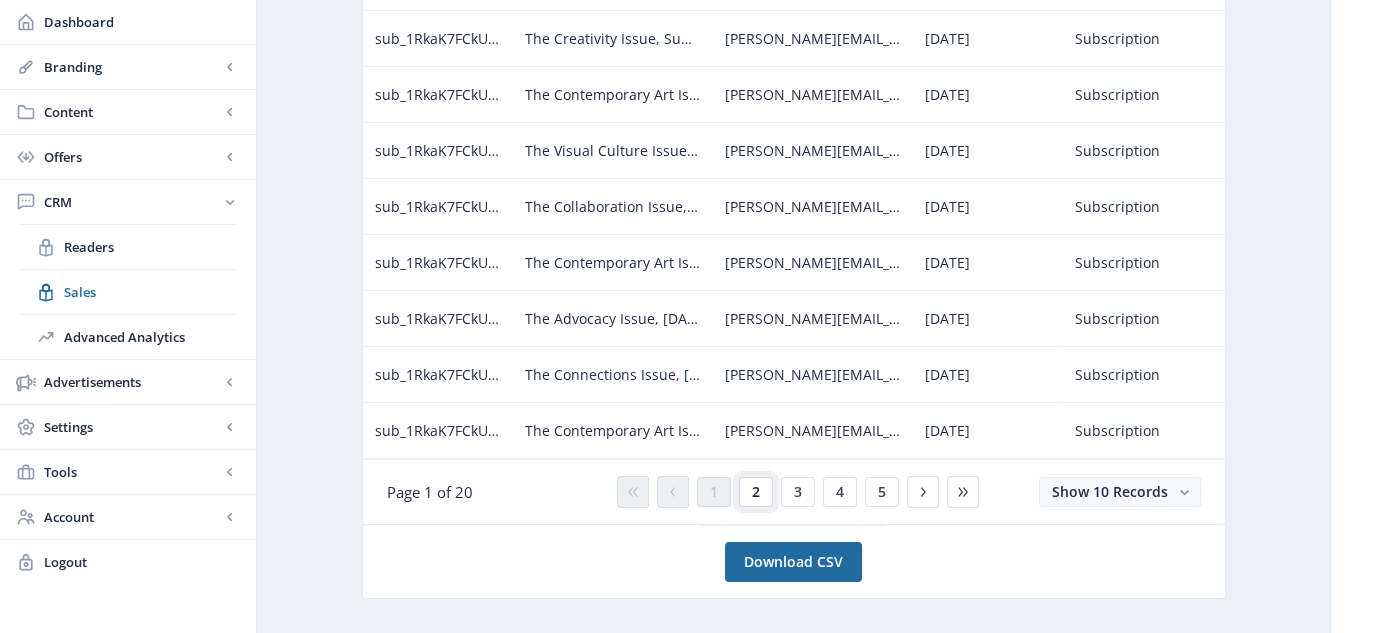 click on "2" 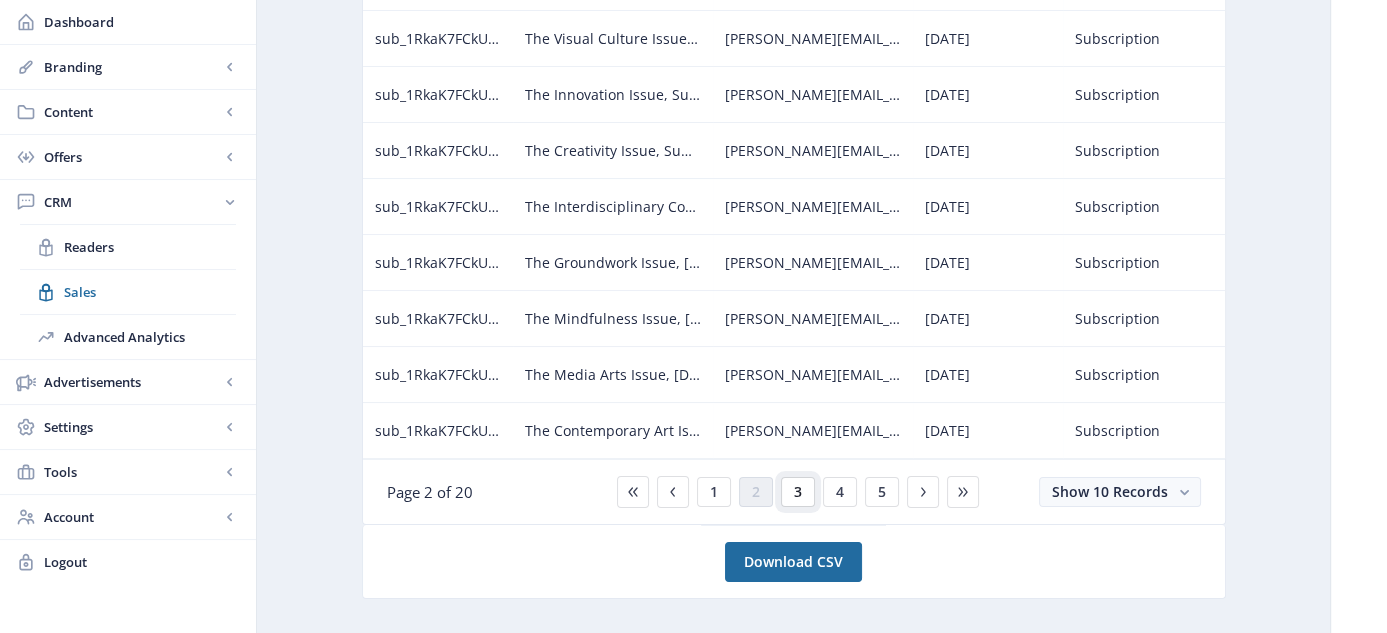 click on "3" 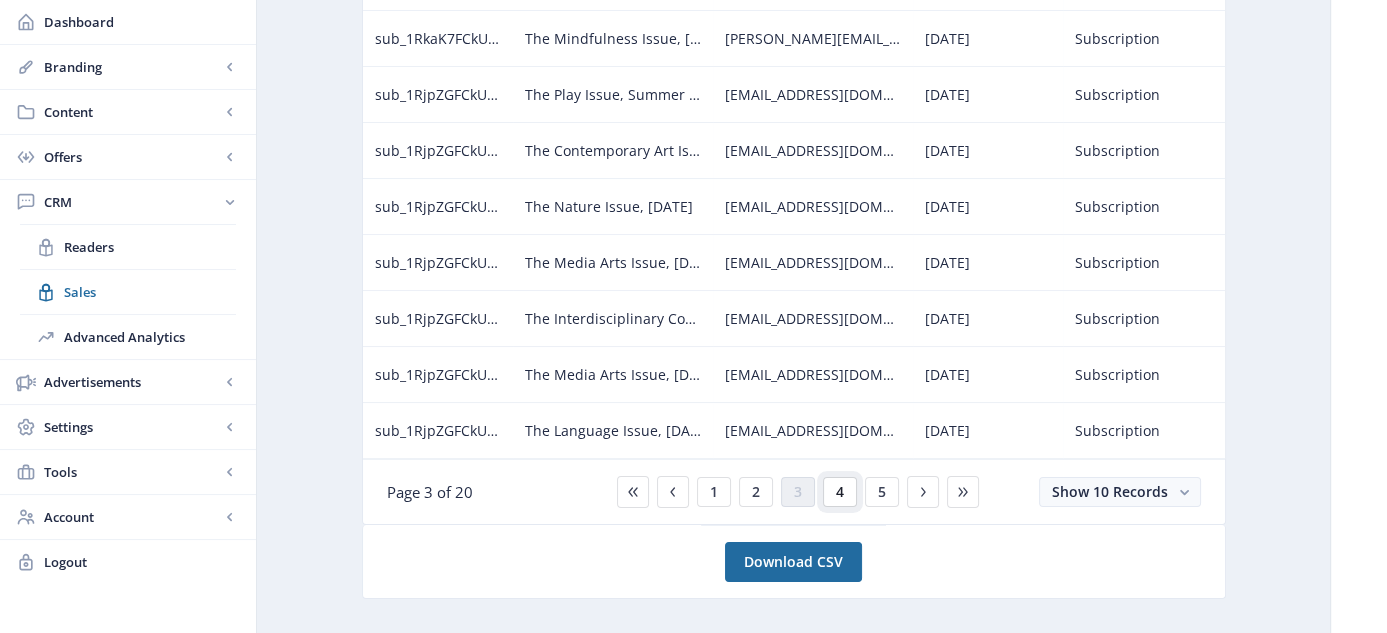 click on "4" 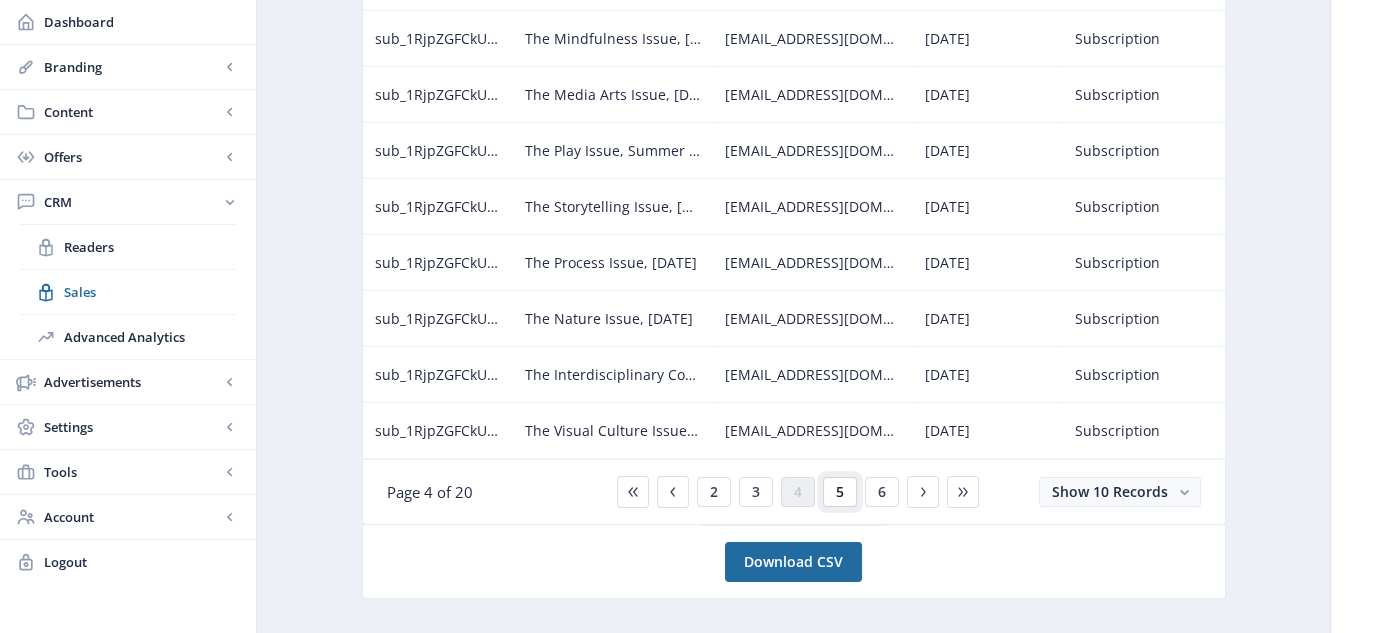 click on "5" 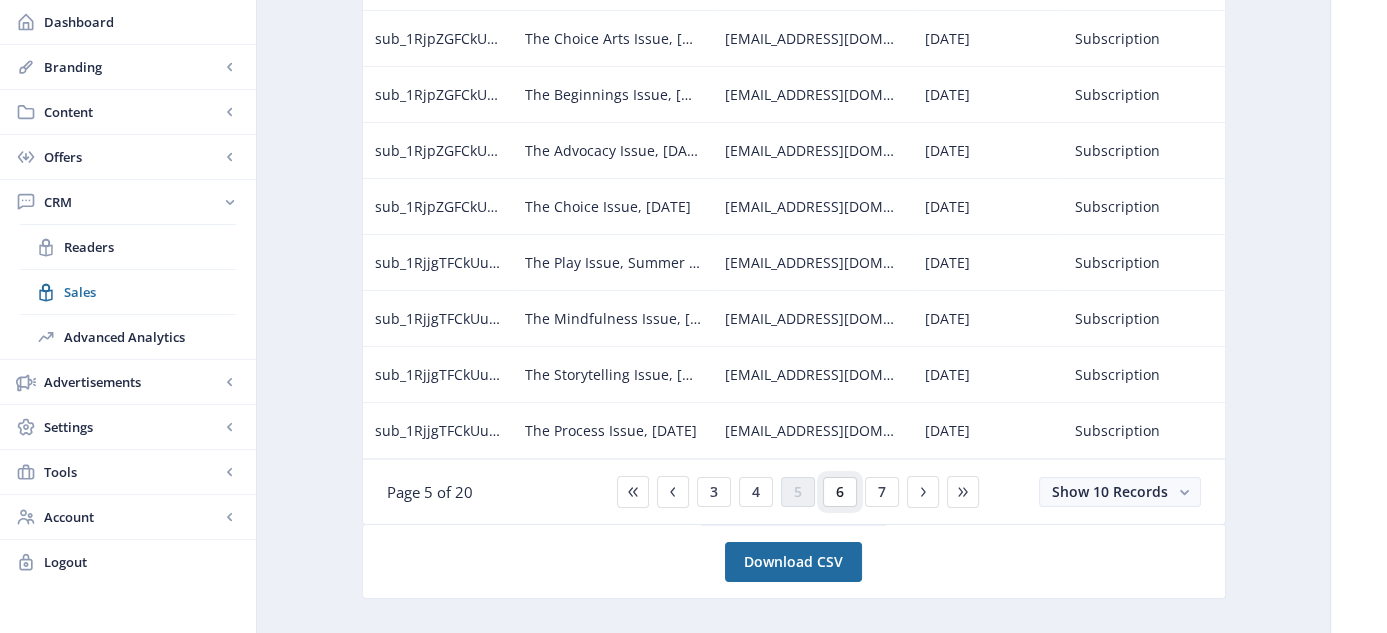 click on "6" 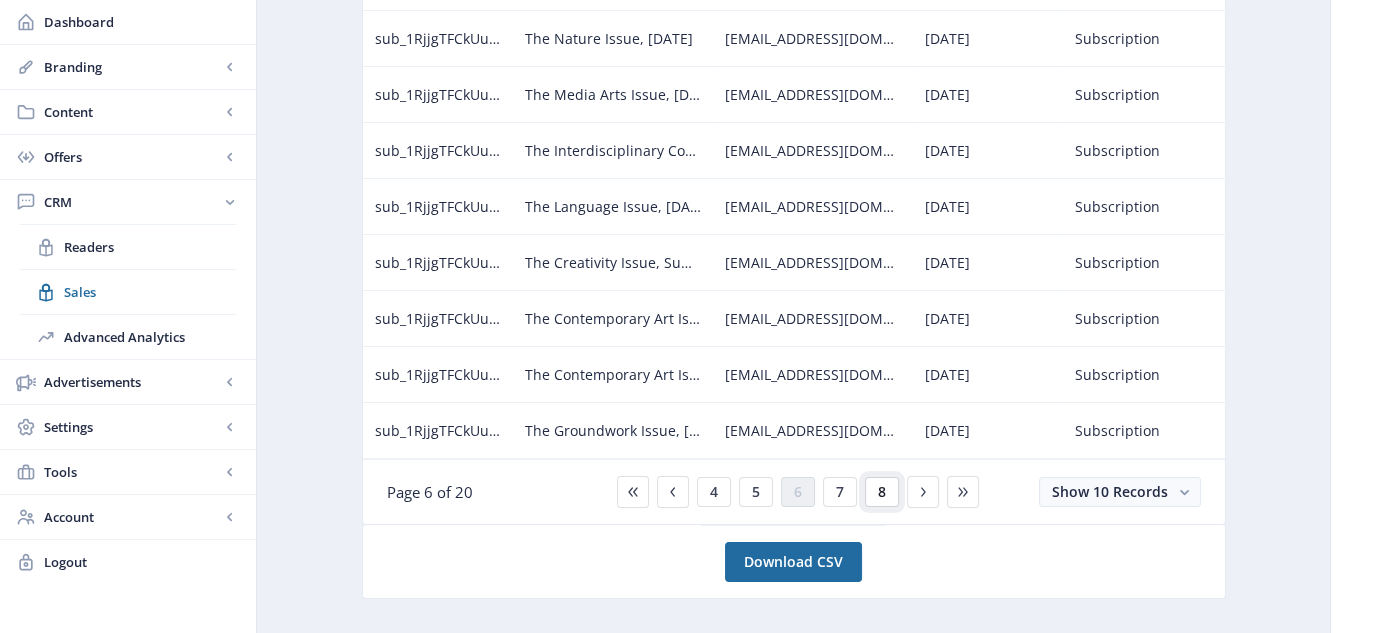 click on "8" 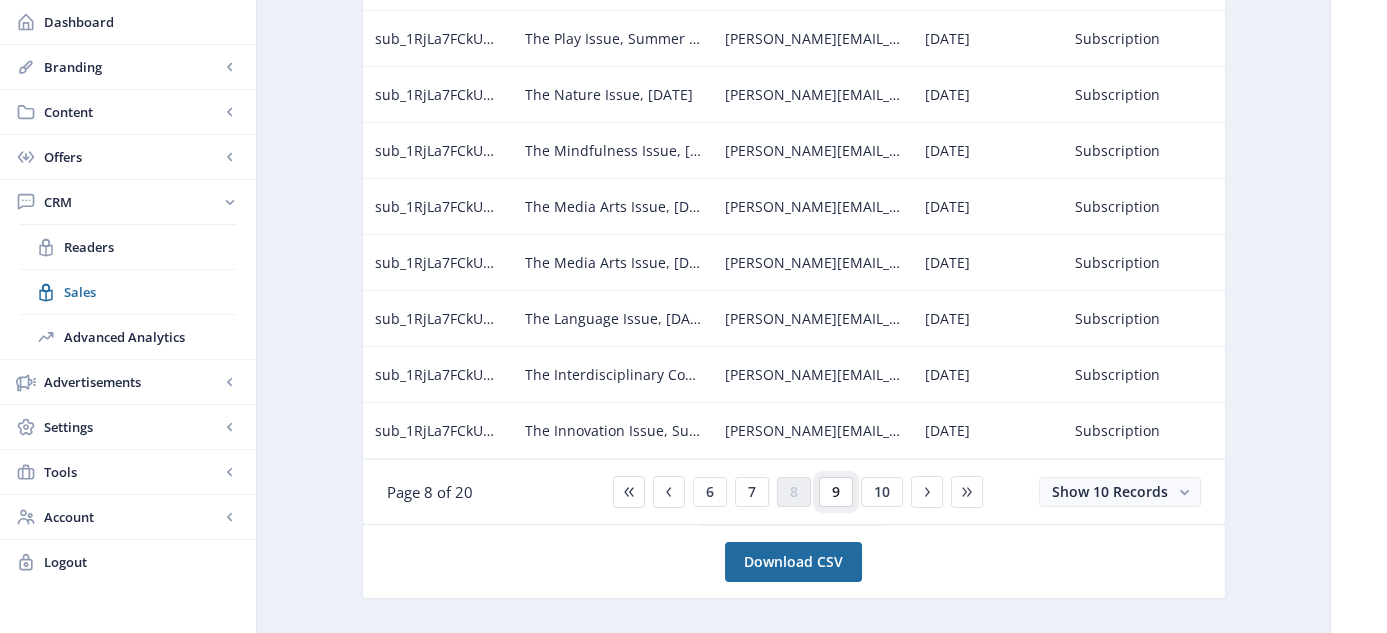 click on "9" 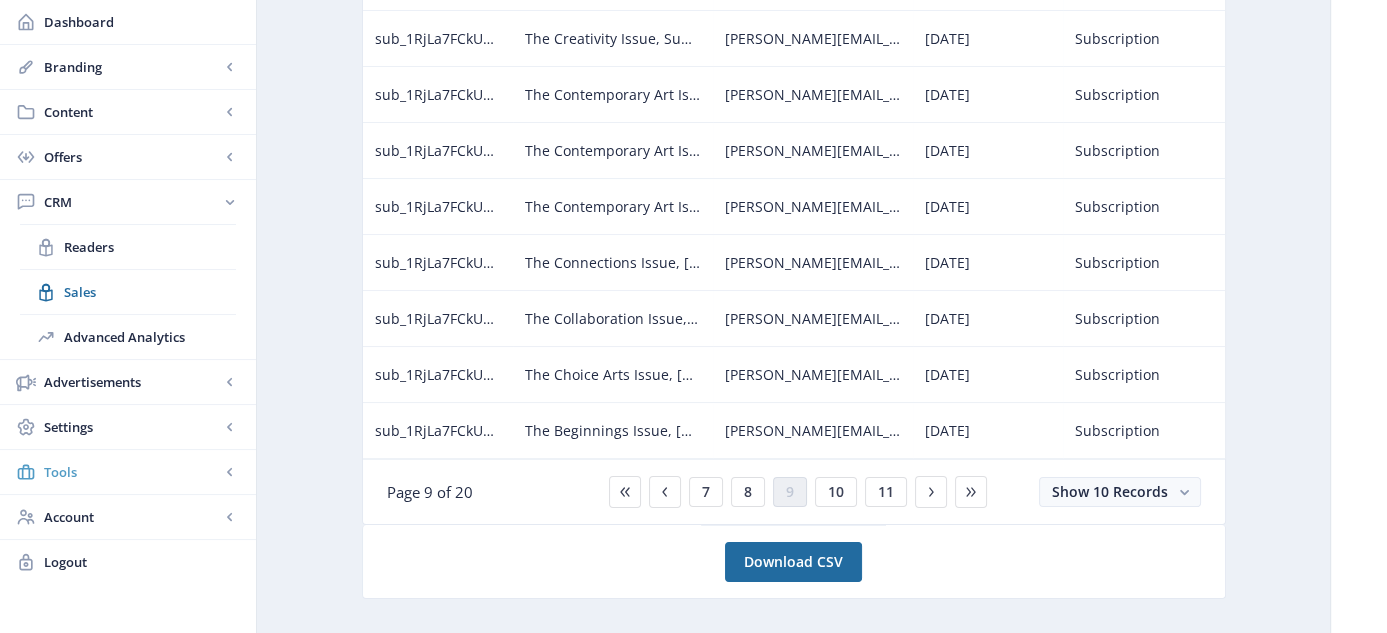 click on "Tools" at bounding box center [132, 472] 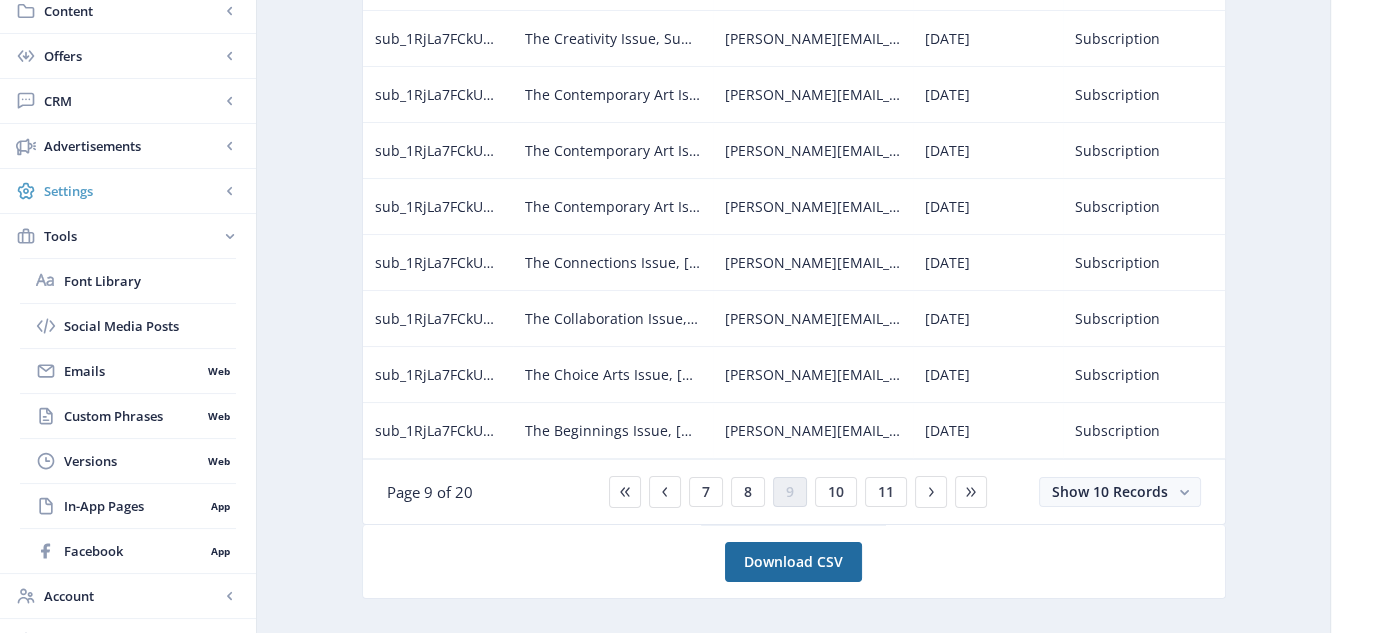 click on "Settings" at bounding box center (132, 191) 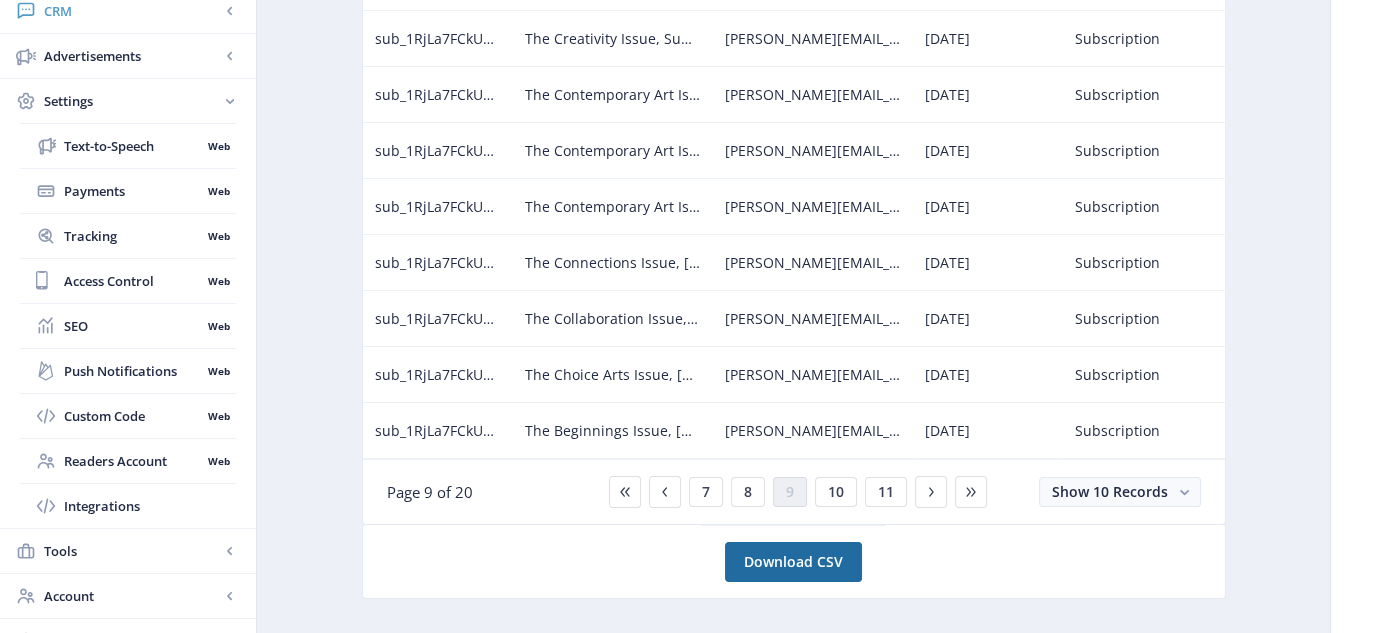 click 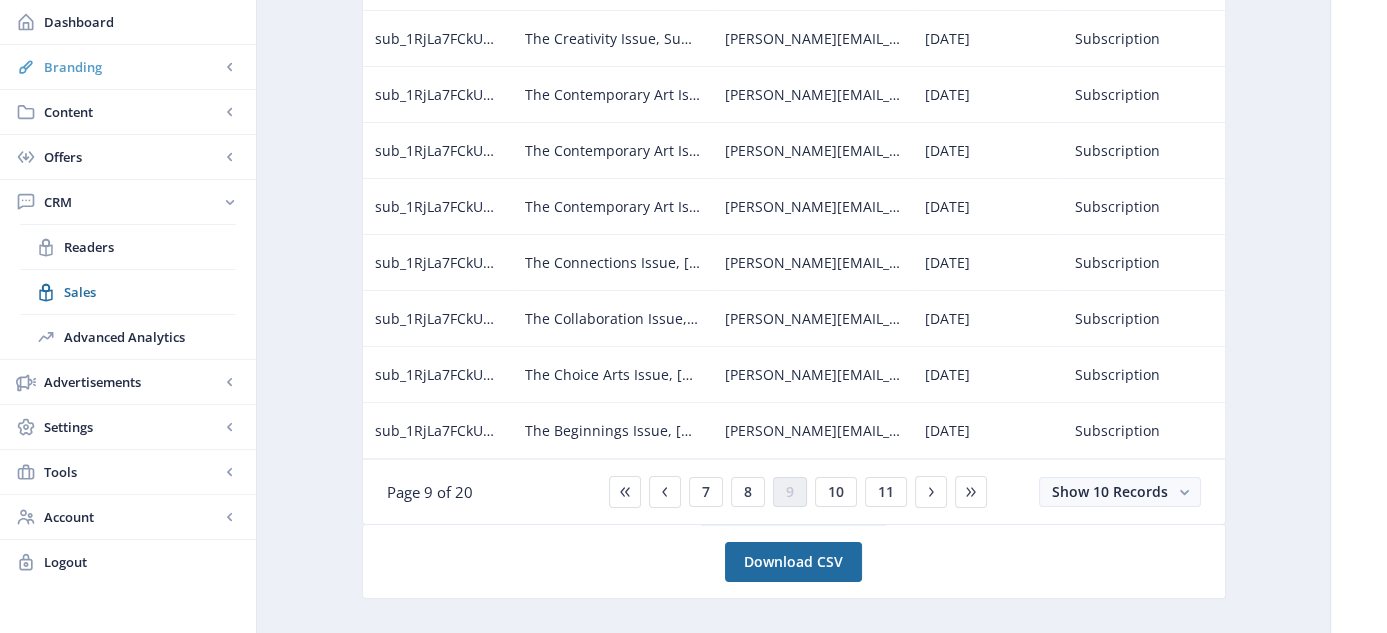 click on "Branding" at bounding box center [132, 67] 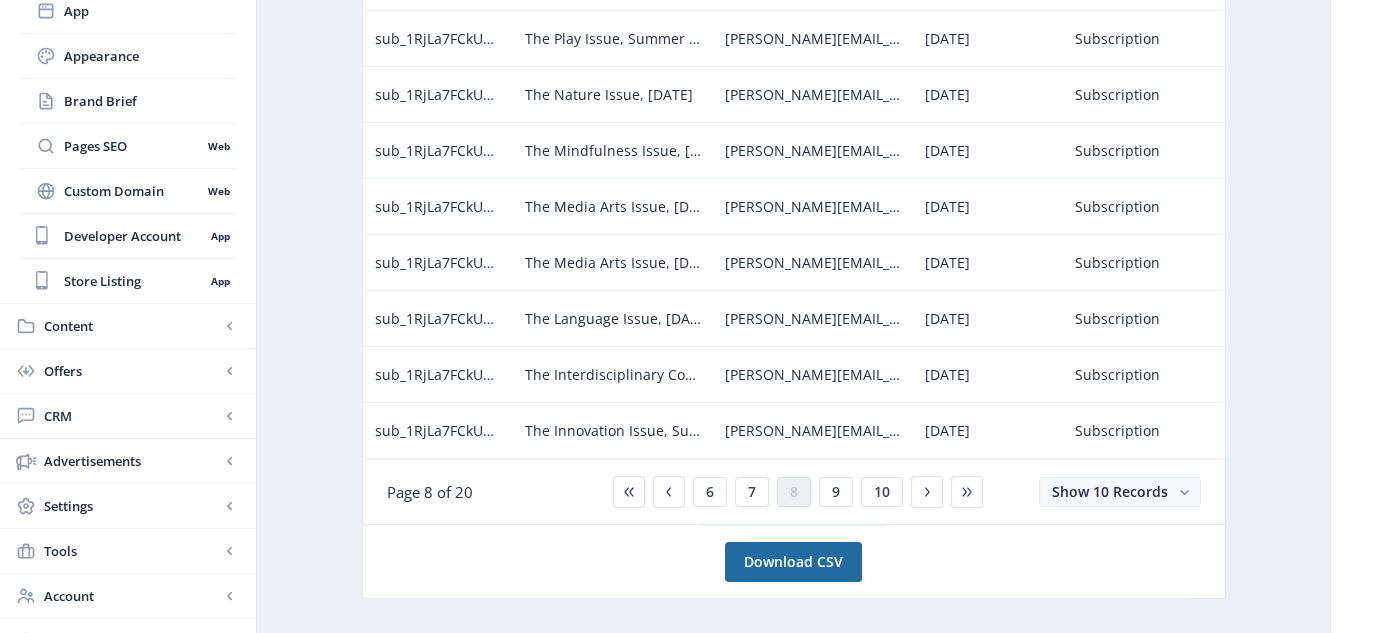 drag, startPoint x: 1383, startPoint y: 276, endPoint x: 1397, endPoint y: 75, distance: 201.48697 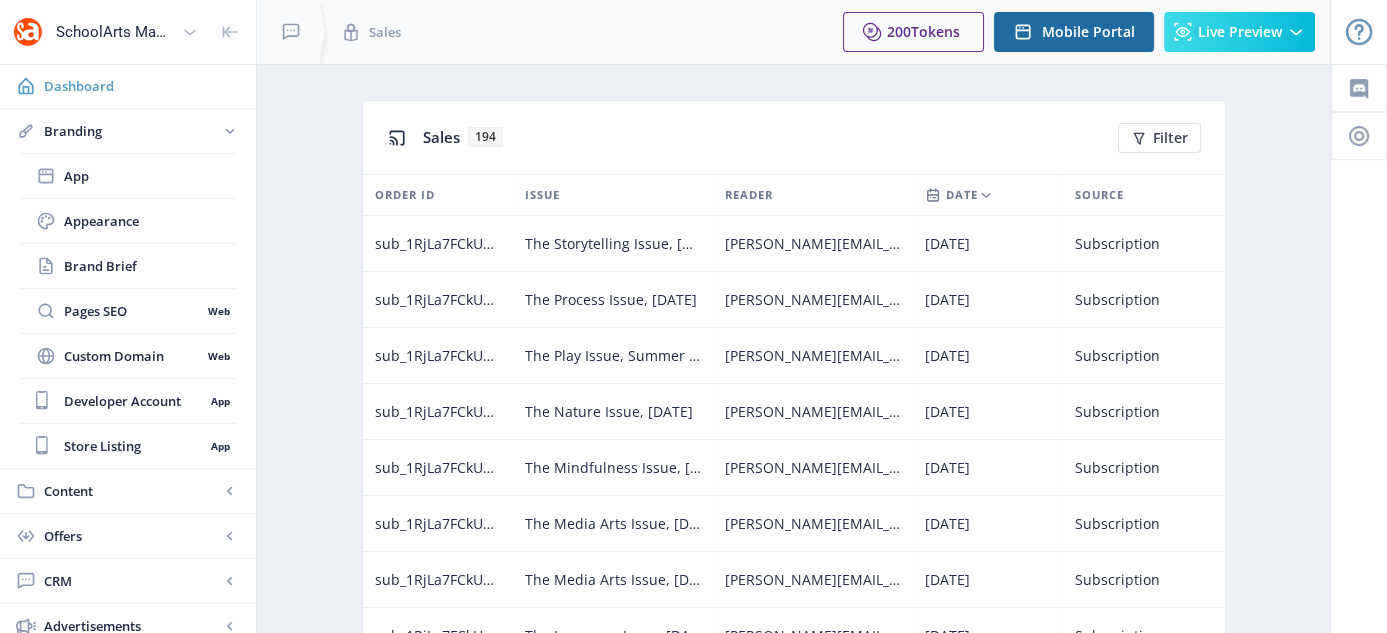 click on "Dashboard" at bounding box center (142, 86) 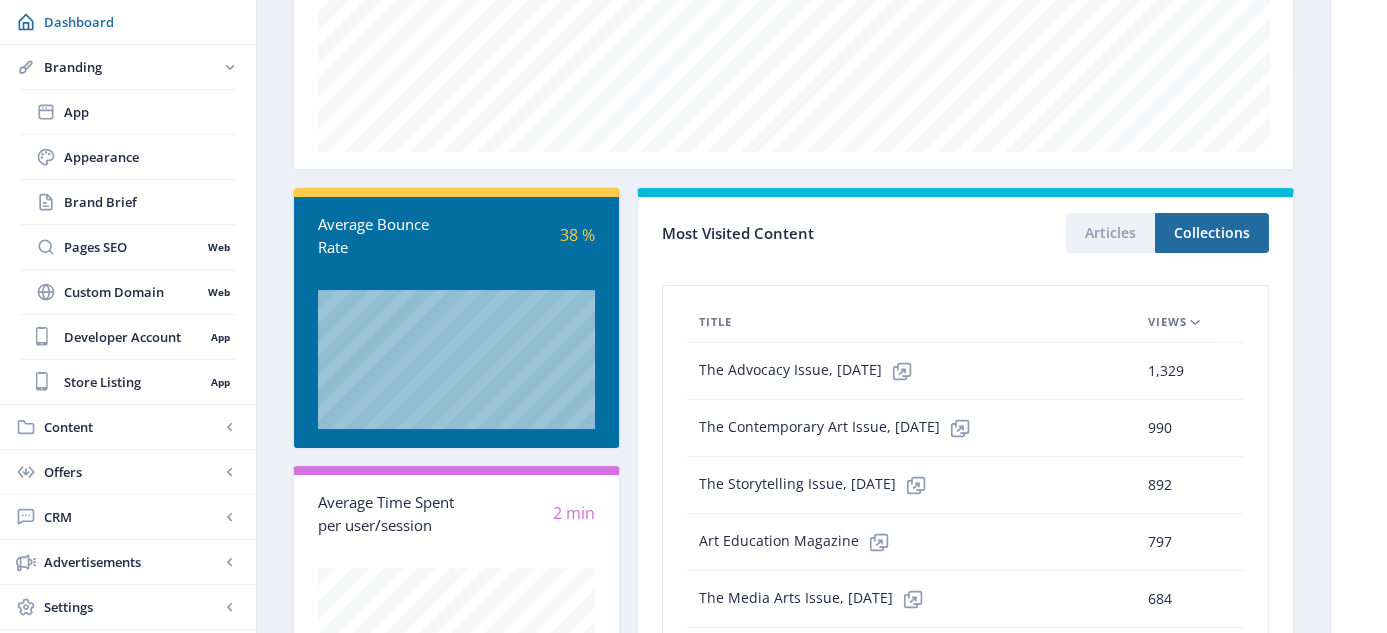 scroll, scrollTop: 577, scrollLeft: 0, axis: vertical 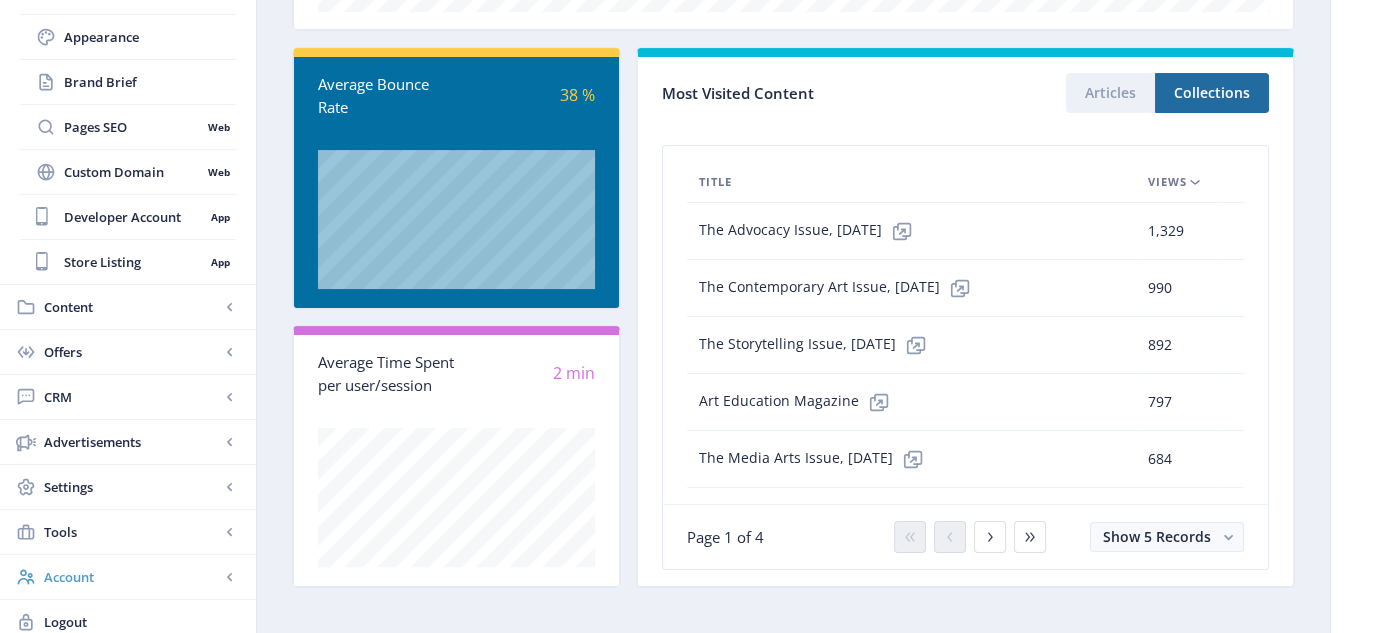 click 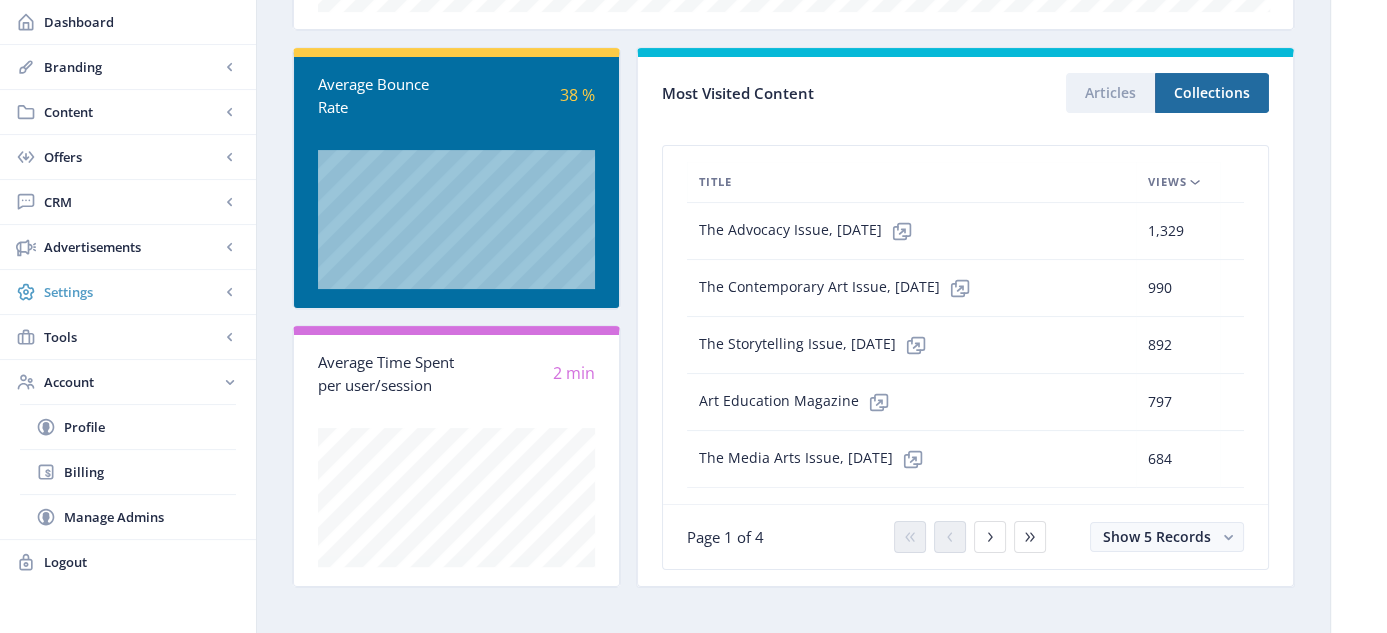 click 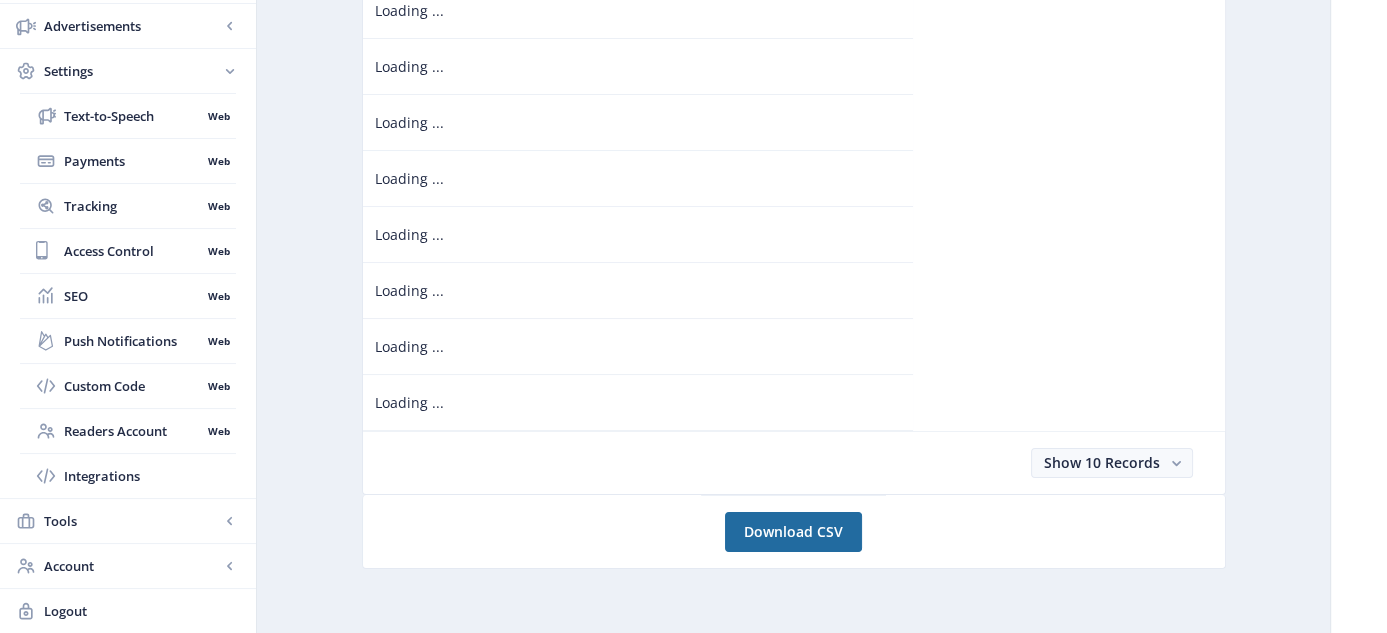 scroll, scrollTop: 0, scrollLeft: 0, axis: both 